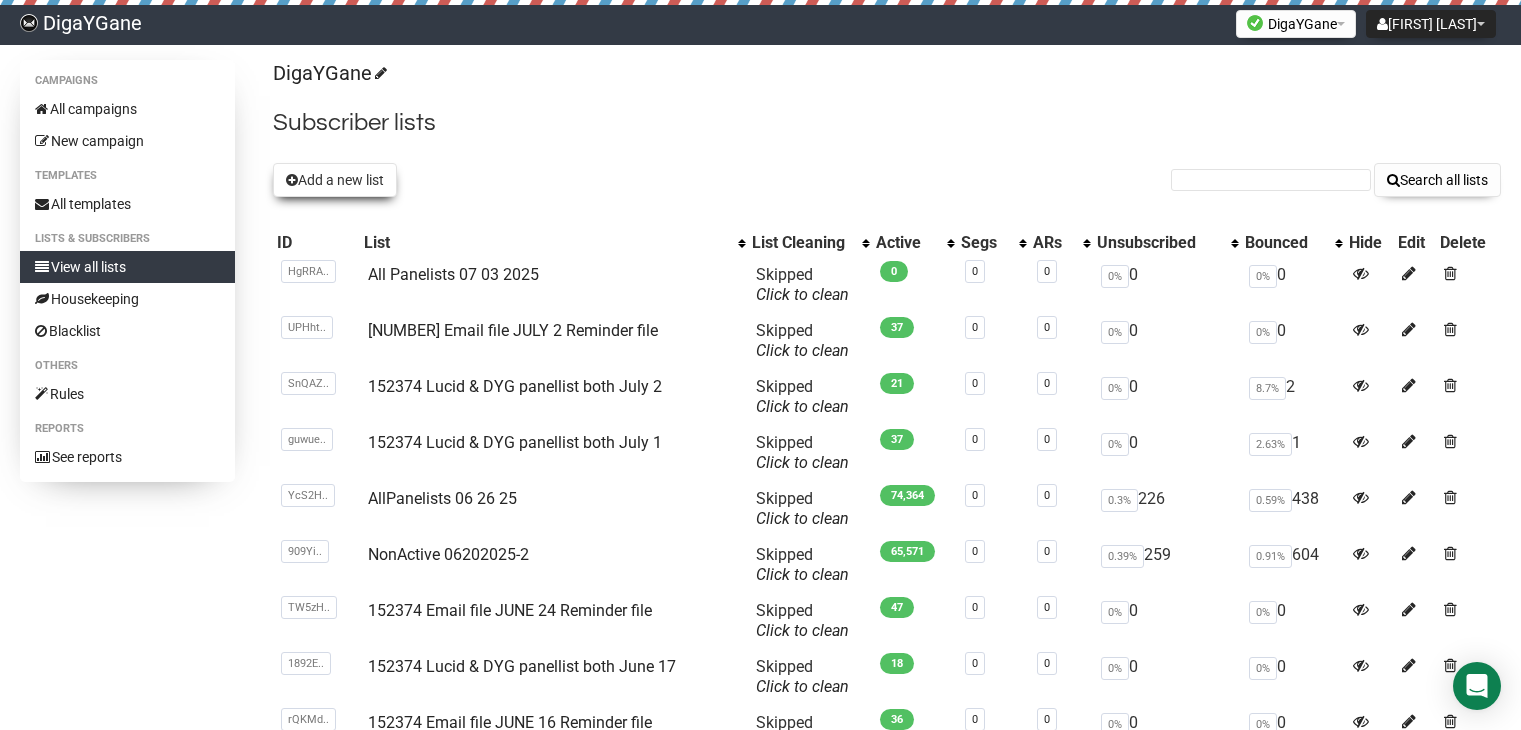 scroll, scrollTop: 0, scrollLeft: 0, axis: both 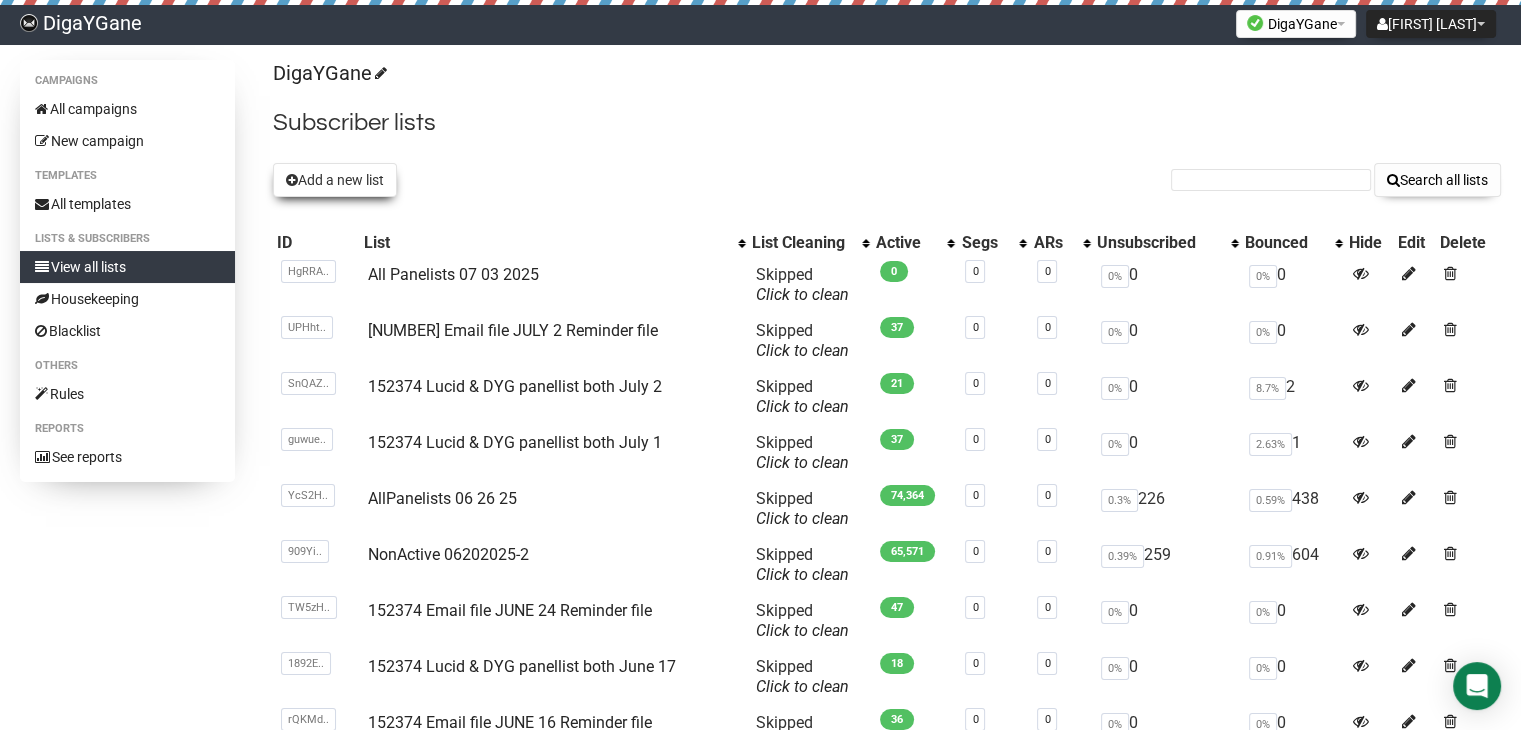 click on "Add a new list" at bounding box center (335, 180) 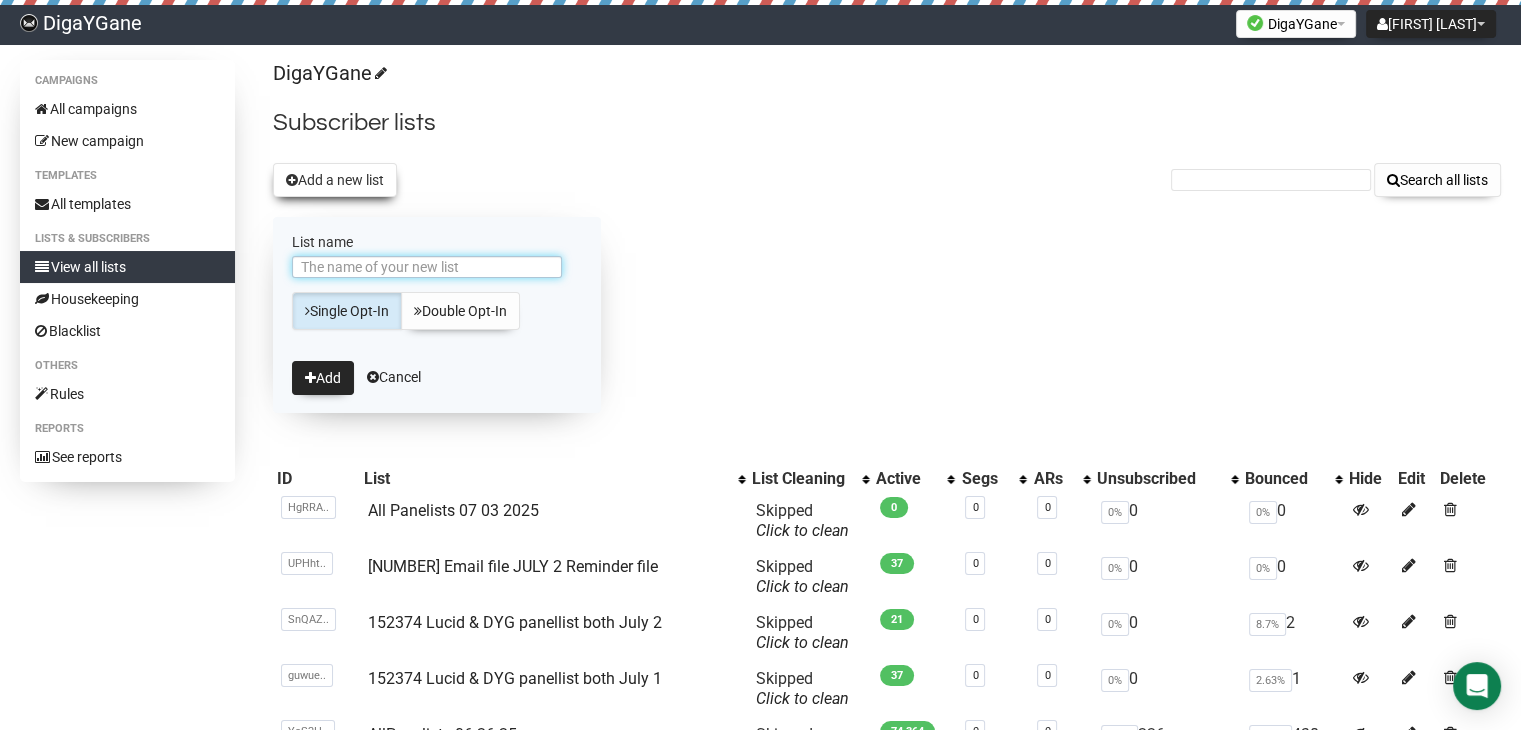 scroll, scrollTop: 0, scrollLeft: 0, axis: both 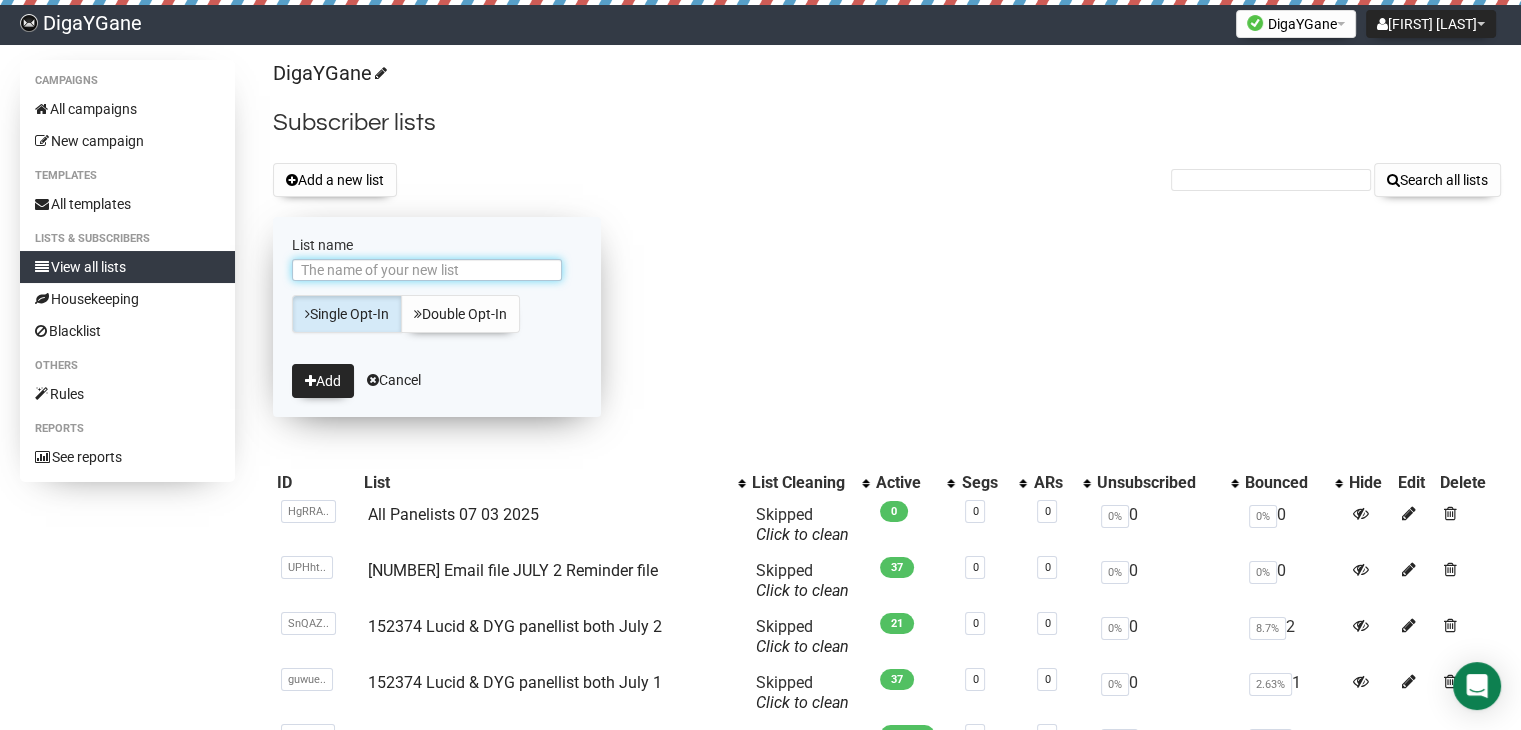 paste on "152374 Lucid & DYG panellist both July 8" 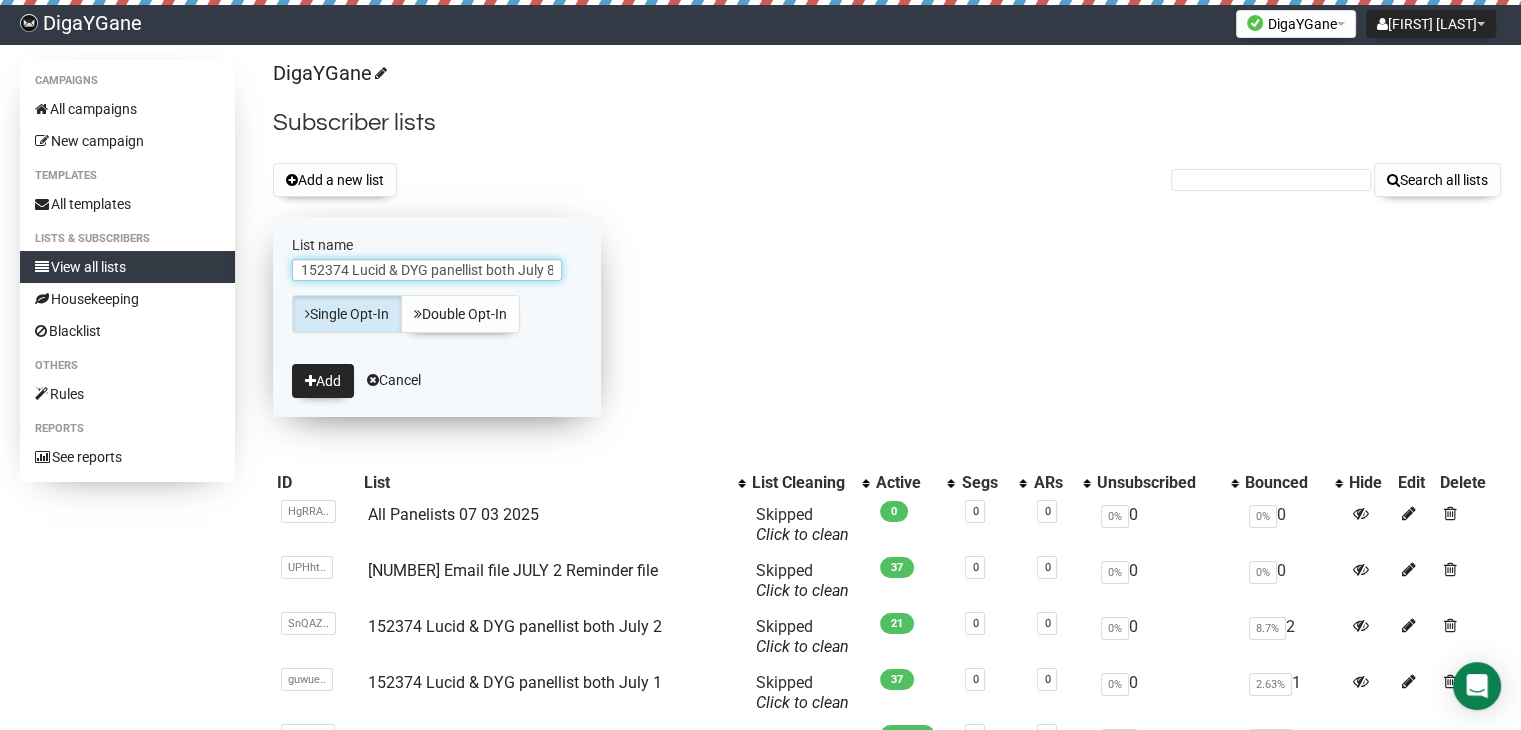 scroll, scrollTop: 0, scrollLeft: 1, axis: horizontal 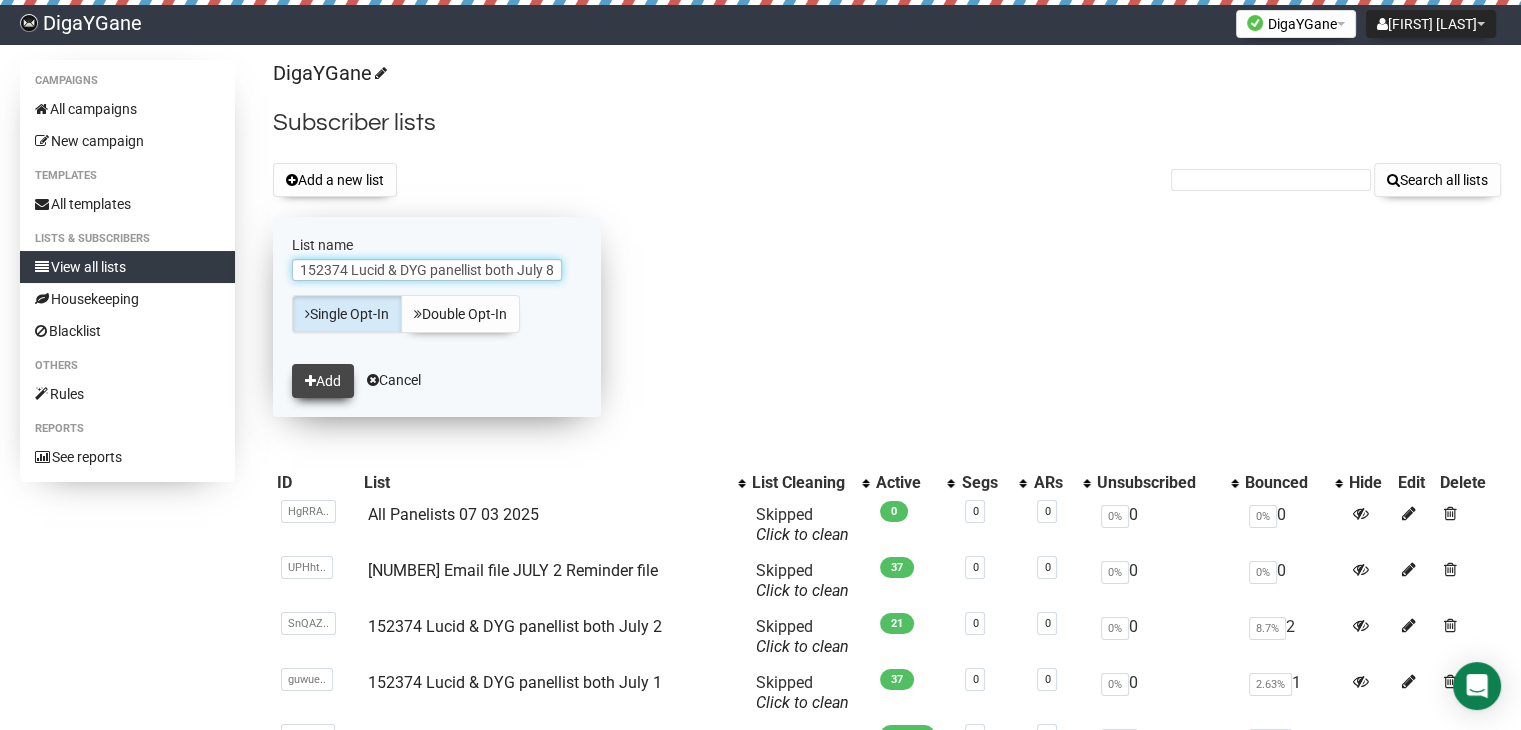 type on "152374 Lucid & DYG panellist both July 8" 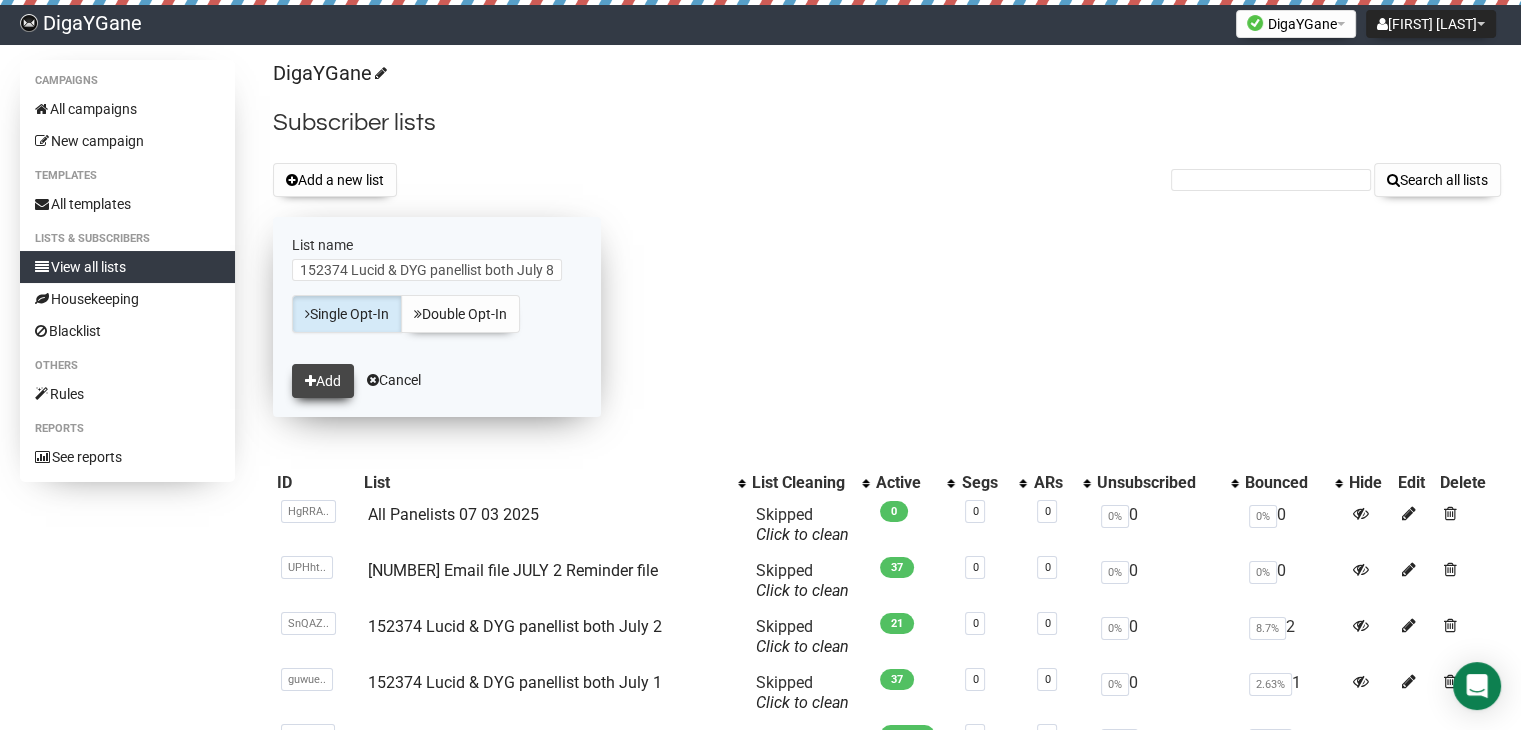 click on "Add" at bounding box center [323, 381] 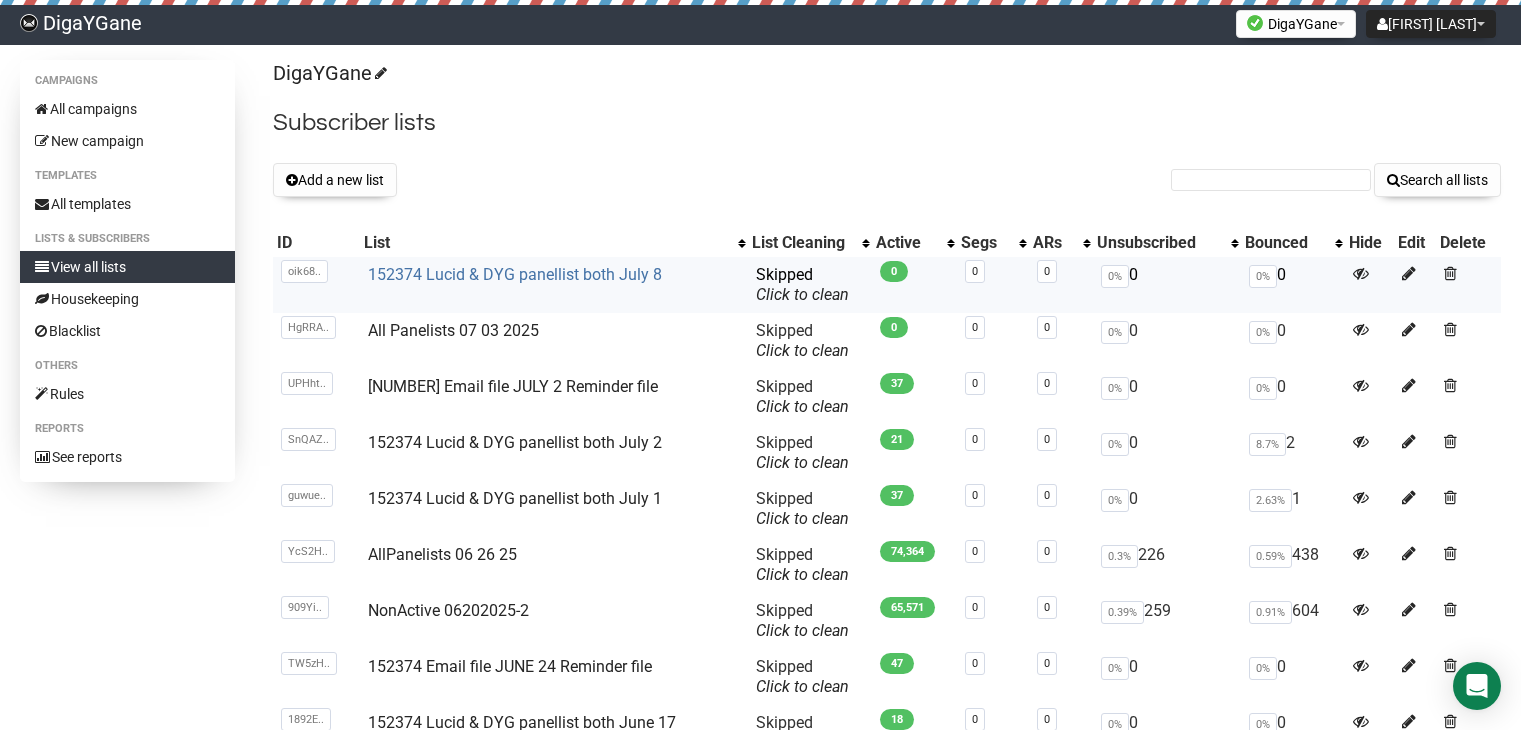 scroll, scrollTop: 0, scrollLeft: 0, axis: both 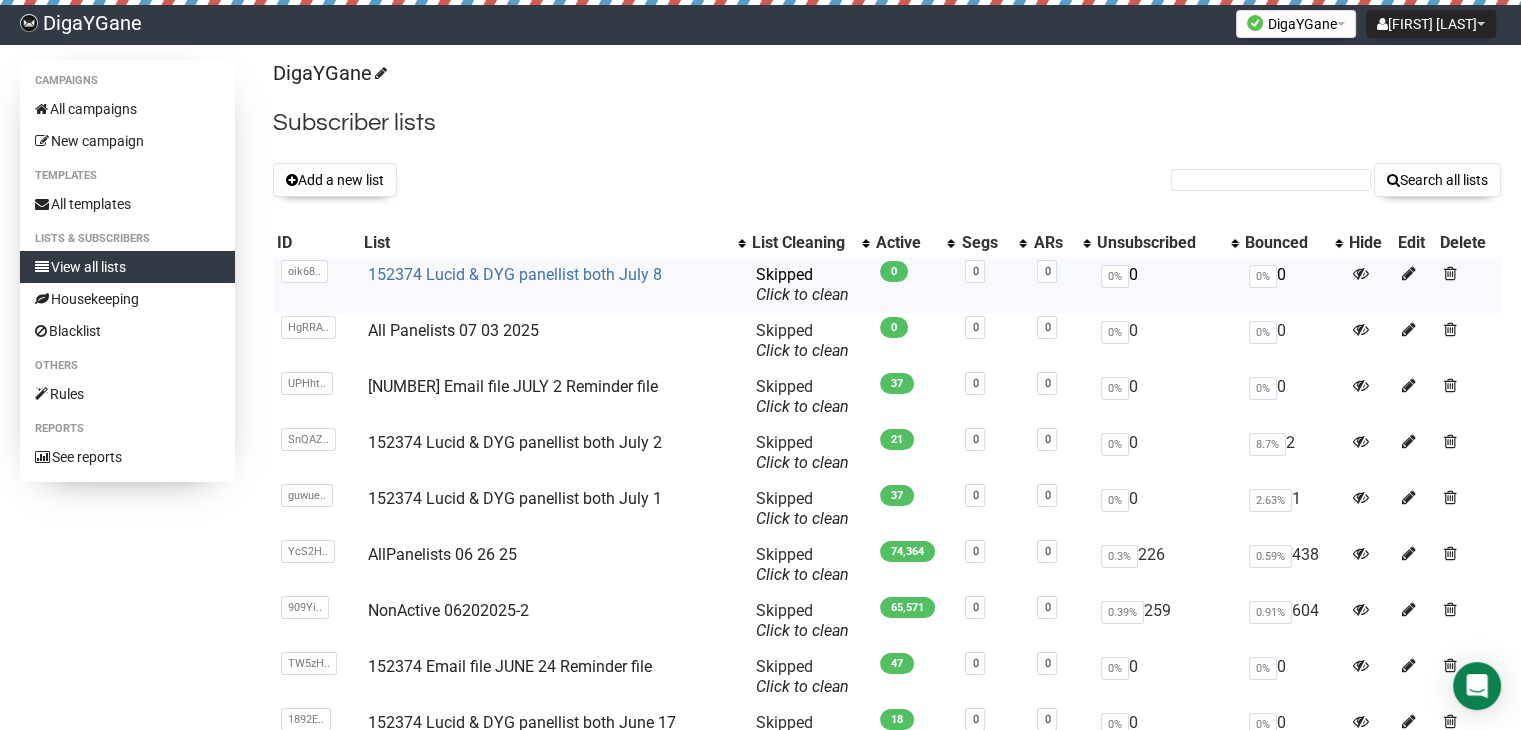 click on "152374 Lucid & DYG panellist both July 8" at bounding box center [515, 274] 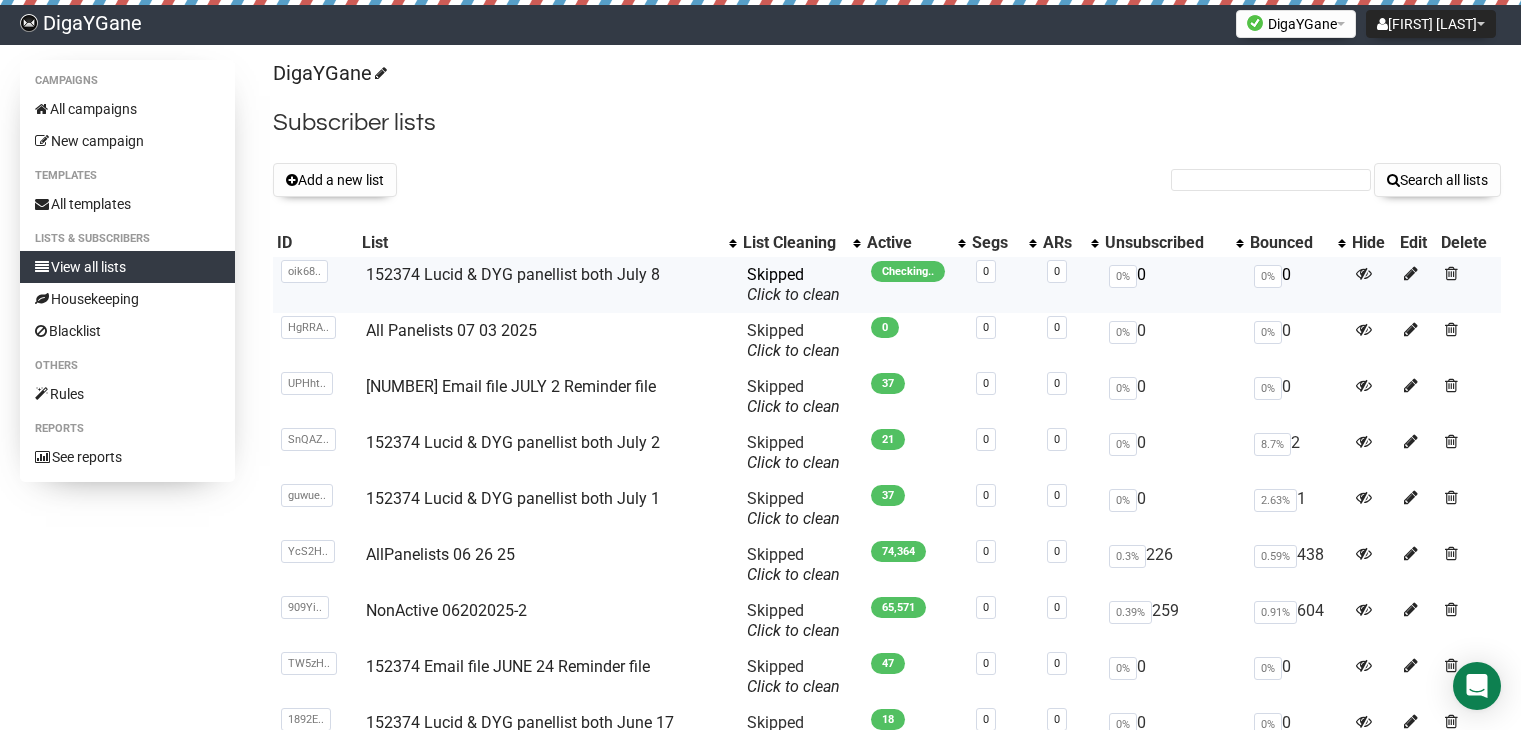 scroll, scrollTop: 0, scrollLeft: 0, axis: both 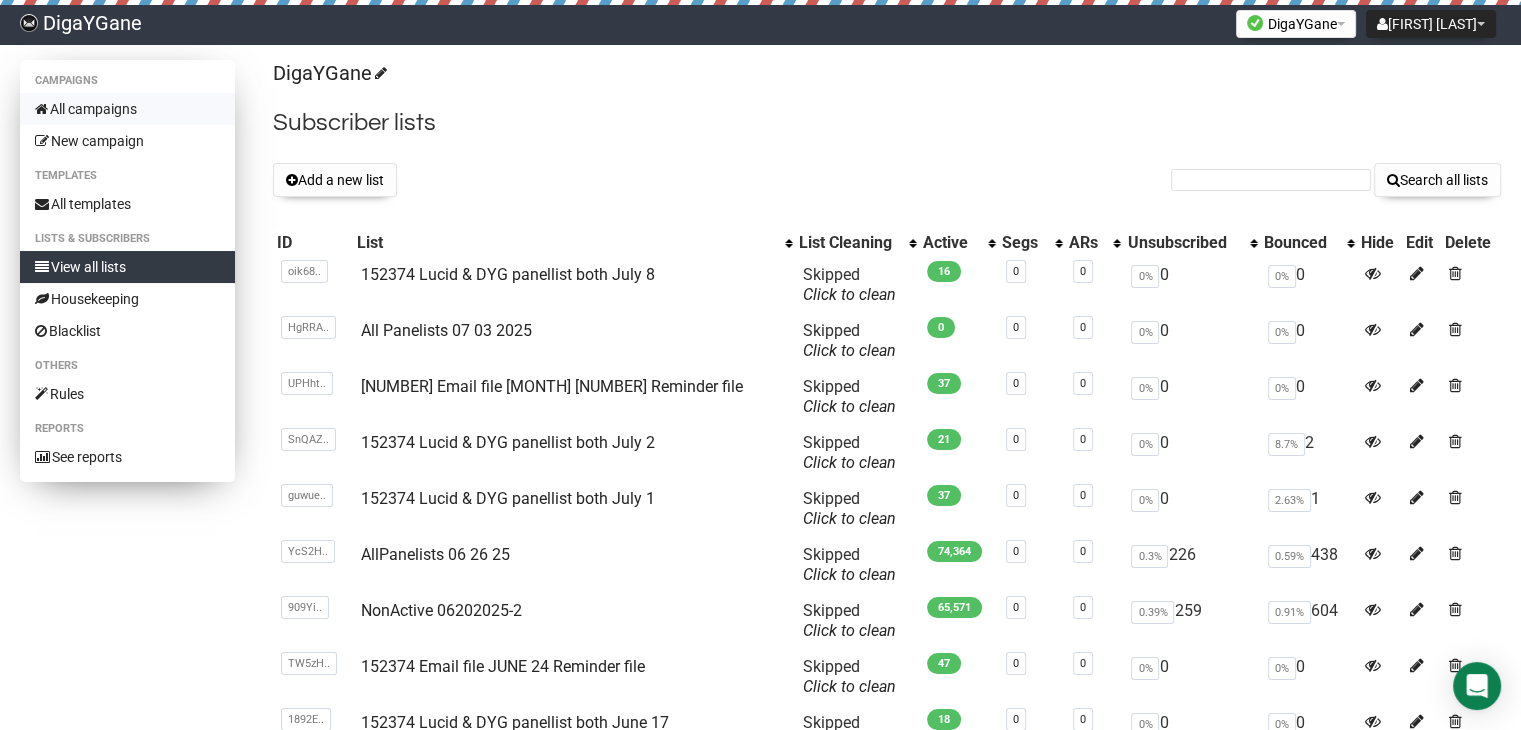 click on "All campaigns" at bounding box center (127, 109) 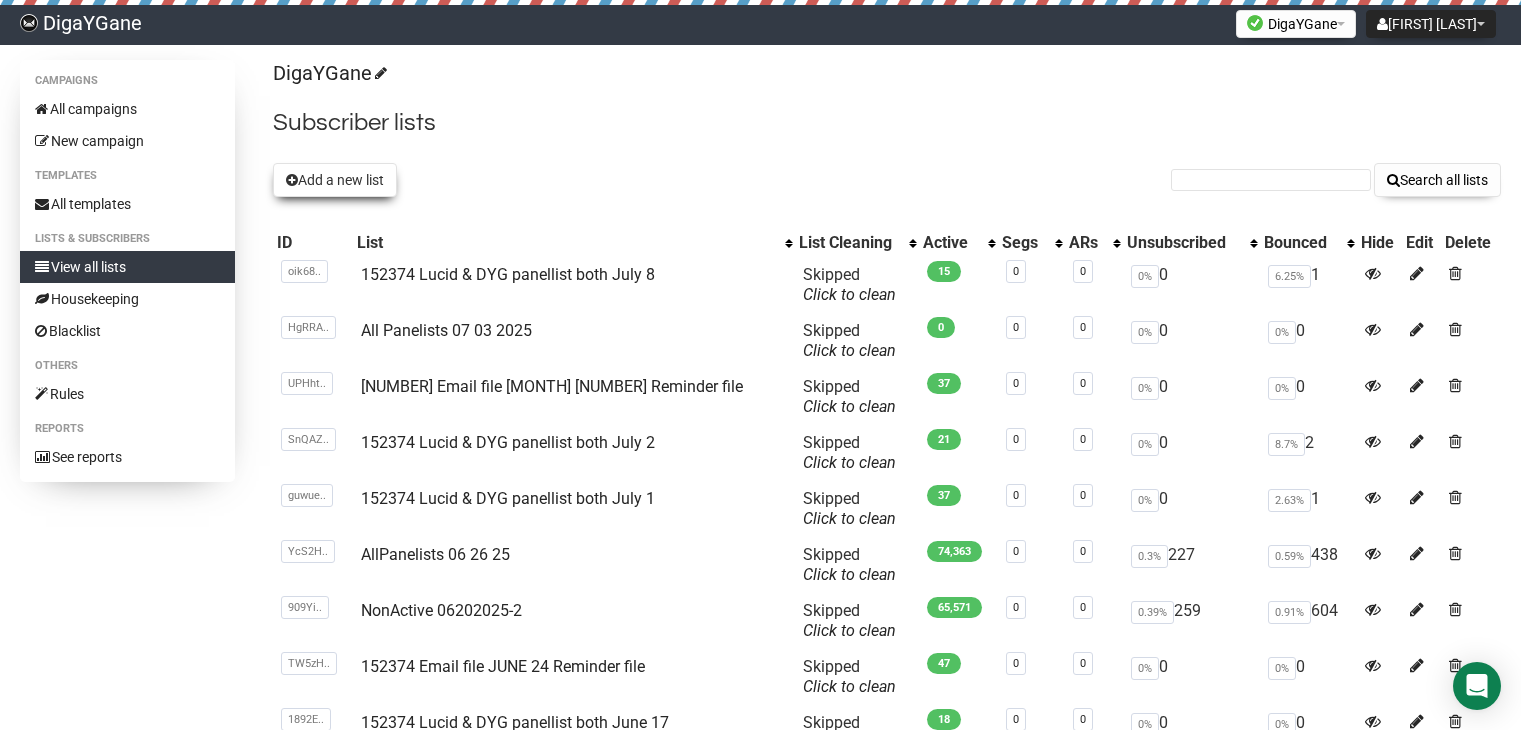 scroll, scrollTop: 0, scrollLeft: 0, axis: both 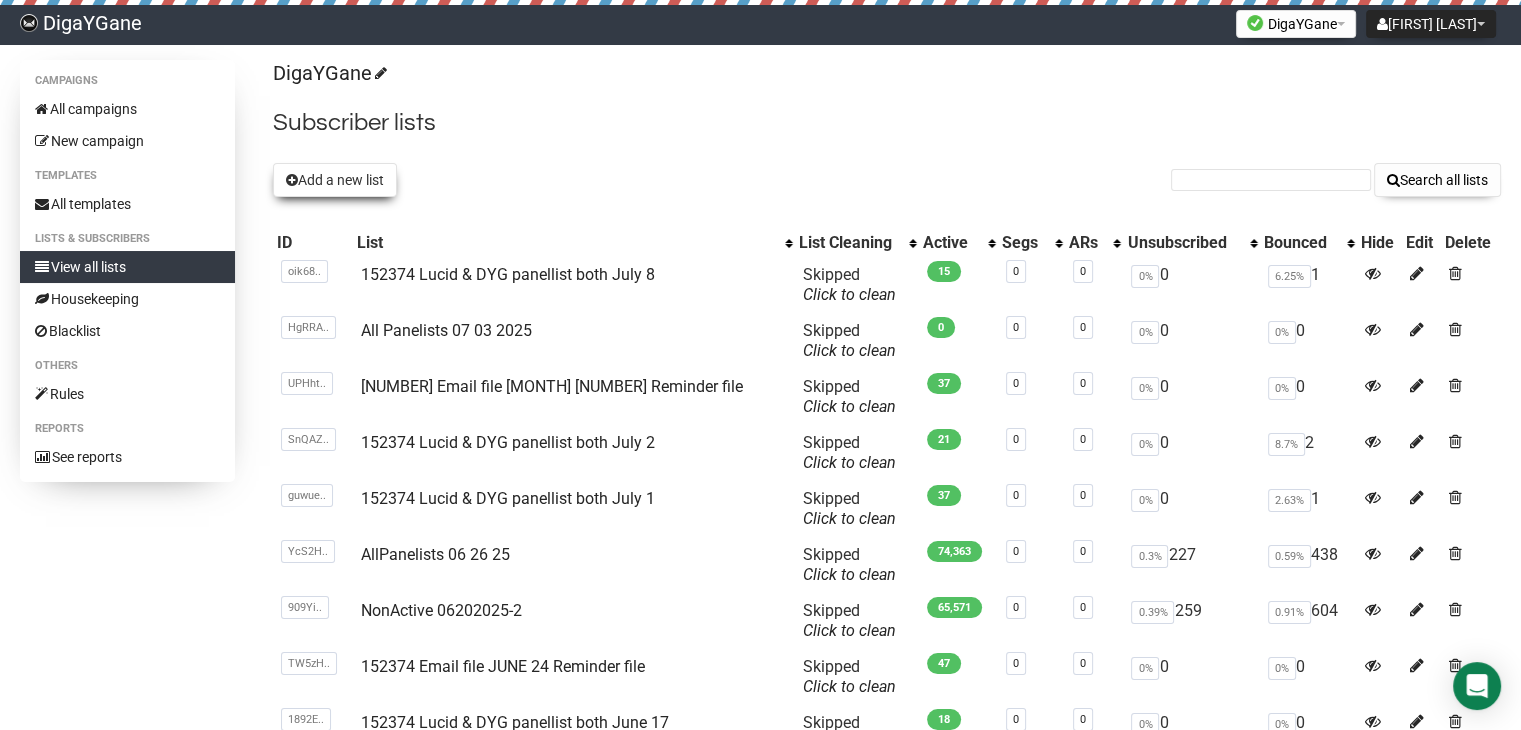 click on "Add a new list" at bounding box center (335, 180) 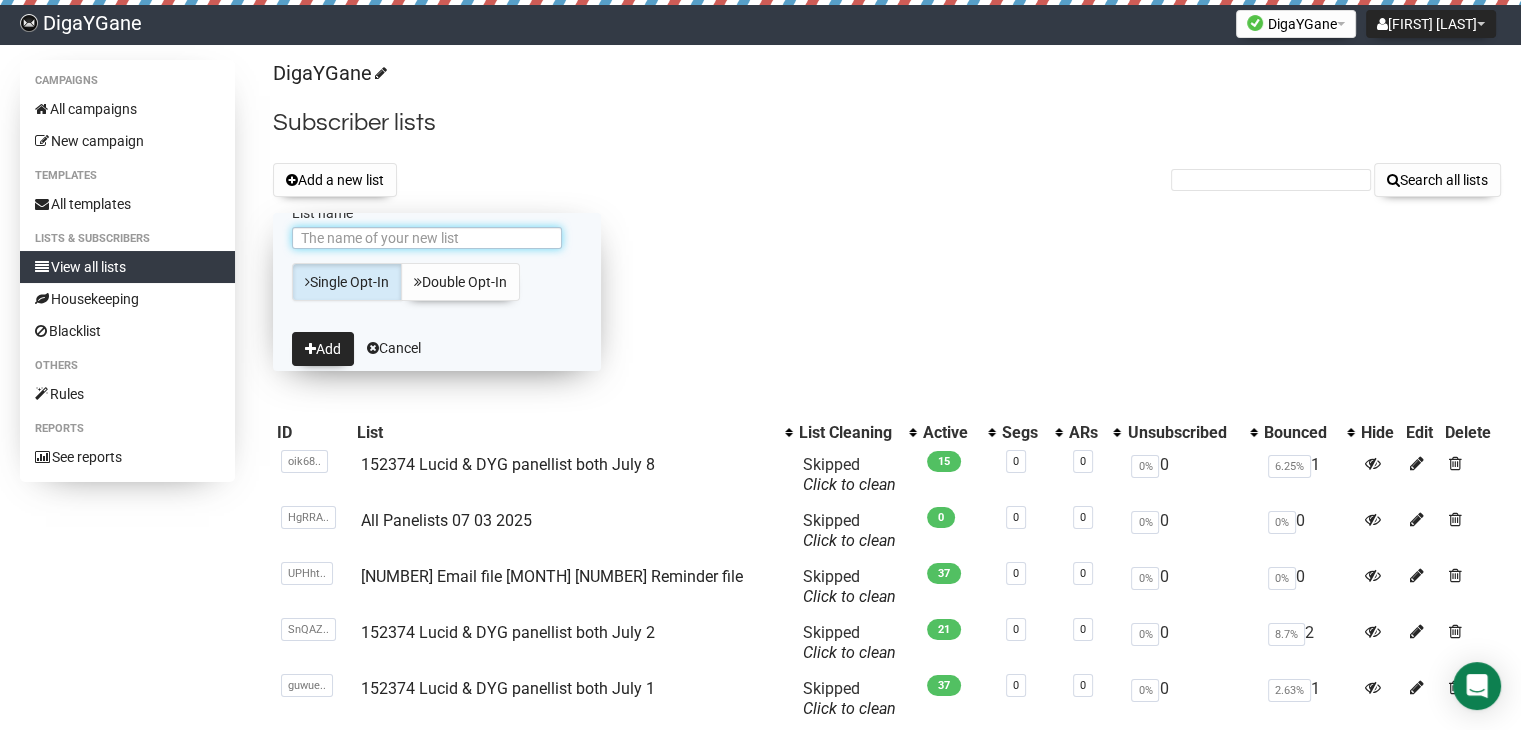 scroll, scrollTop: 0, scrollLeft: 0, axis: both 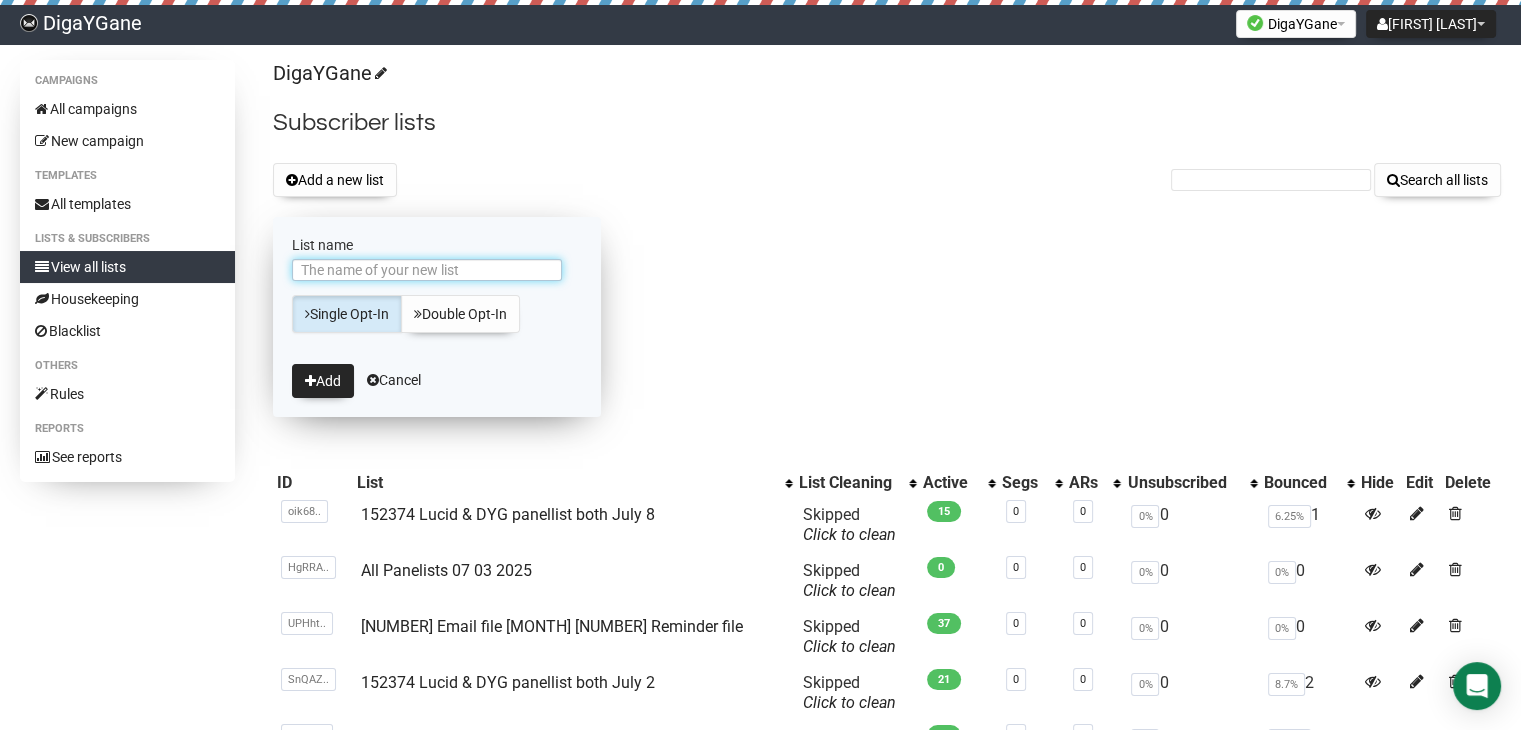 click on "List name" at bounding box center [427, 270] 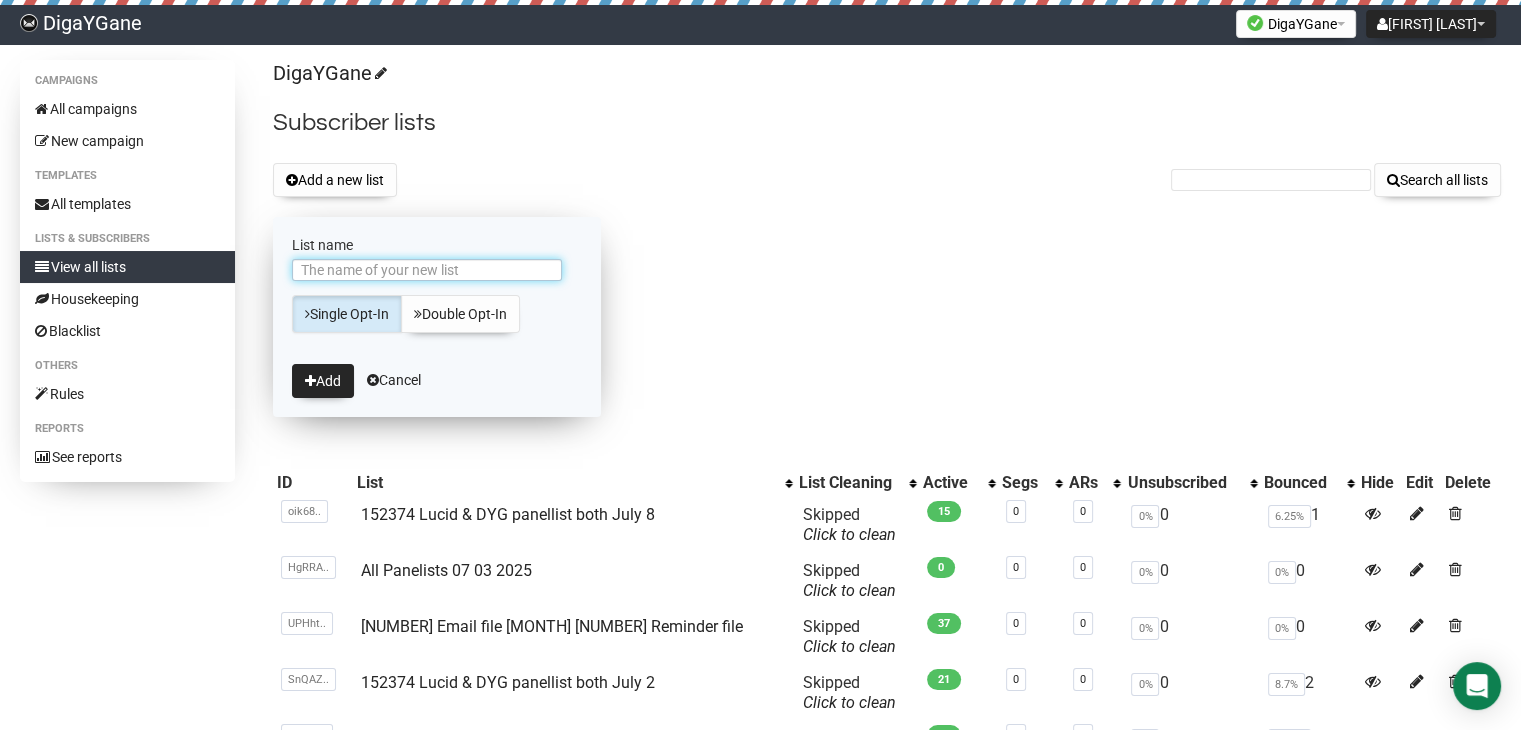 paste on "152374 panellist both Repeater July 8" 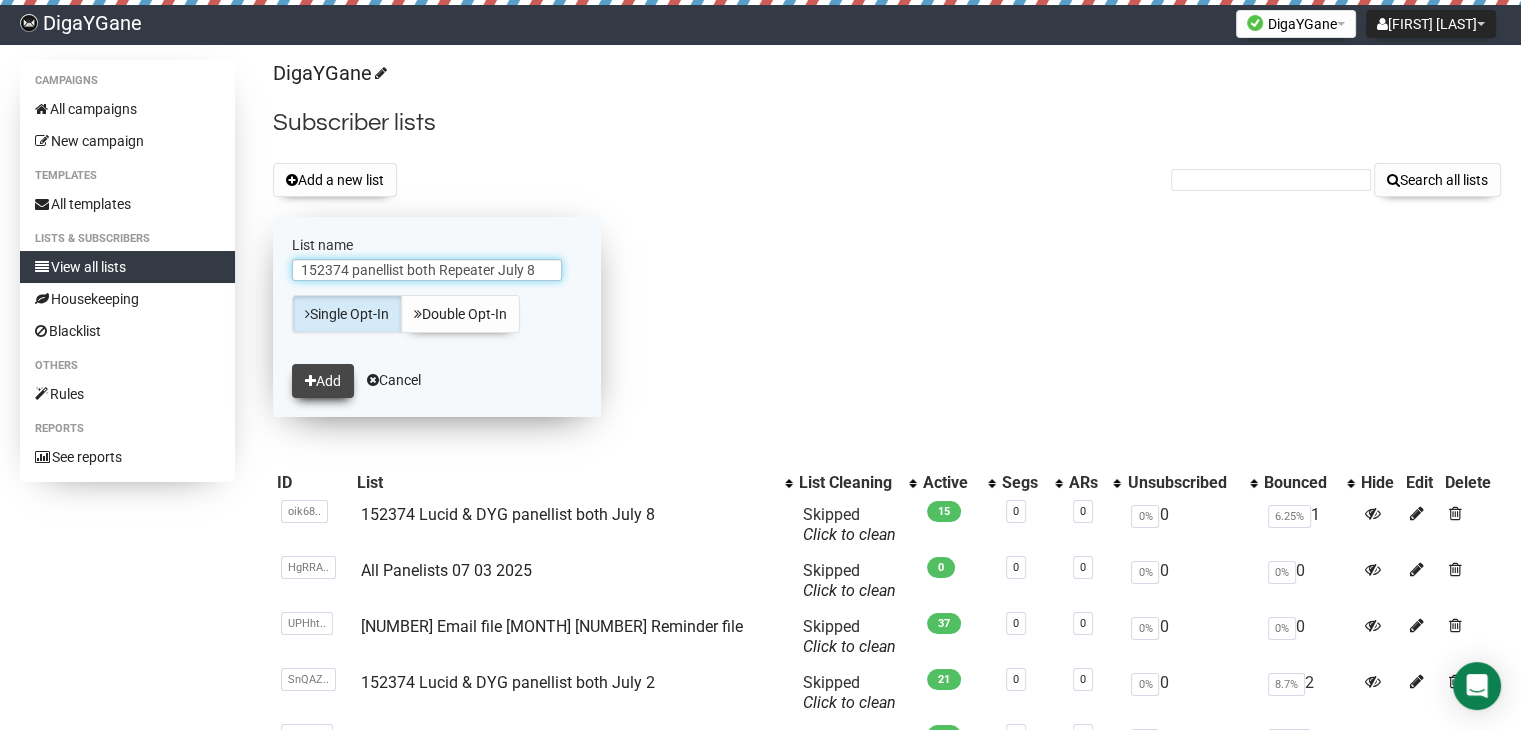 type on "152374 panellist both Repeater July 8" 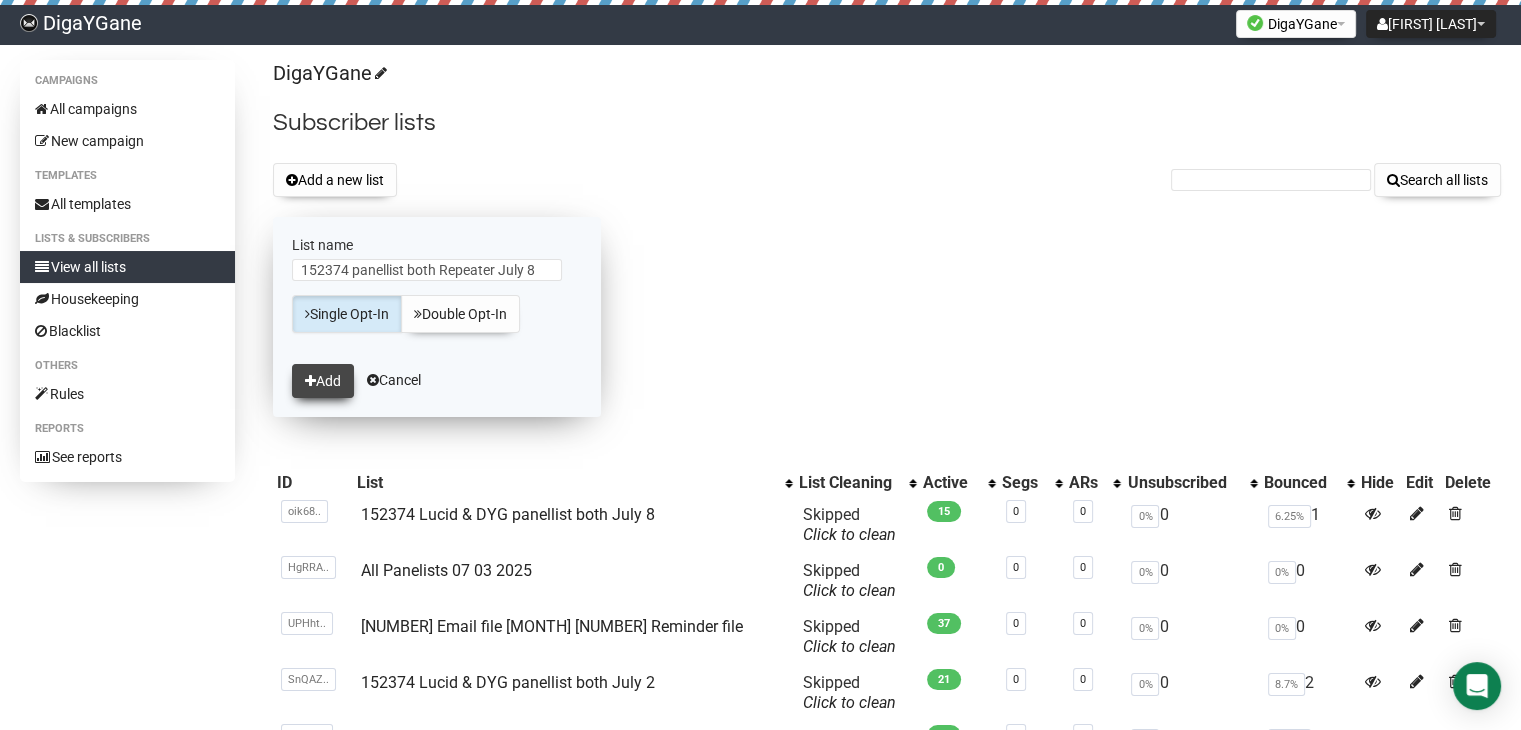 click on "Add" at bounding box center (323, 381) 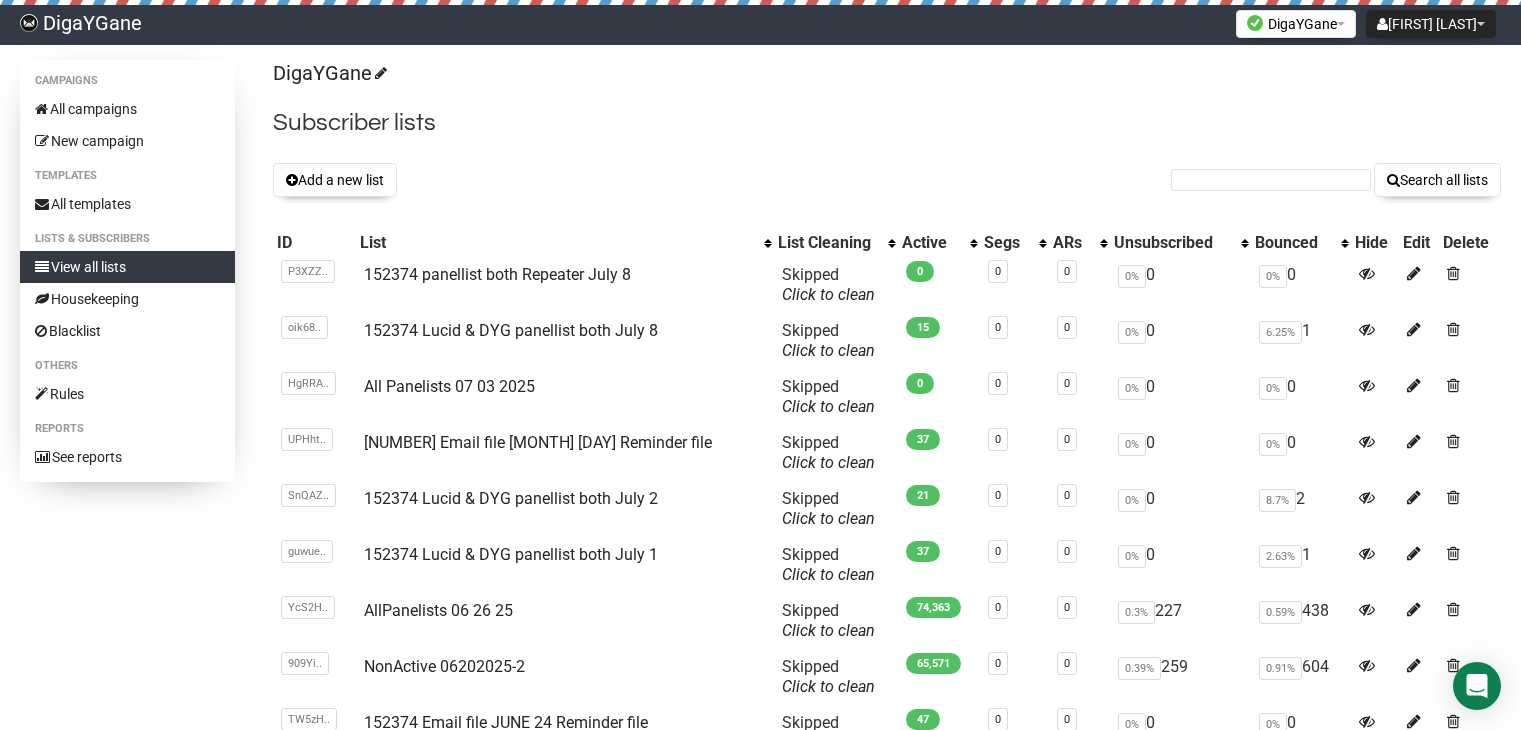 scroll, scrollTop: 0, scrollLeft: 0, axis: both 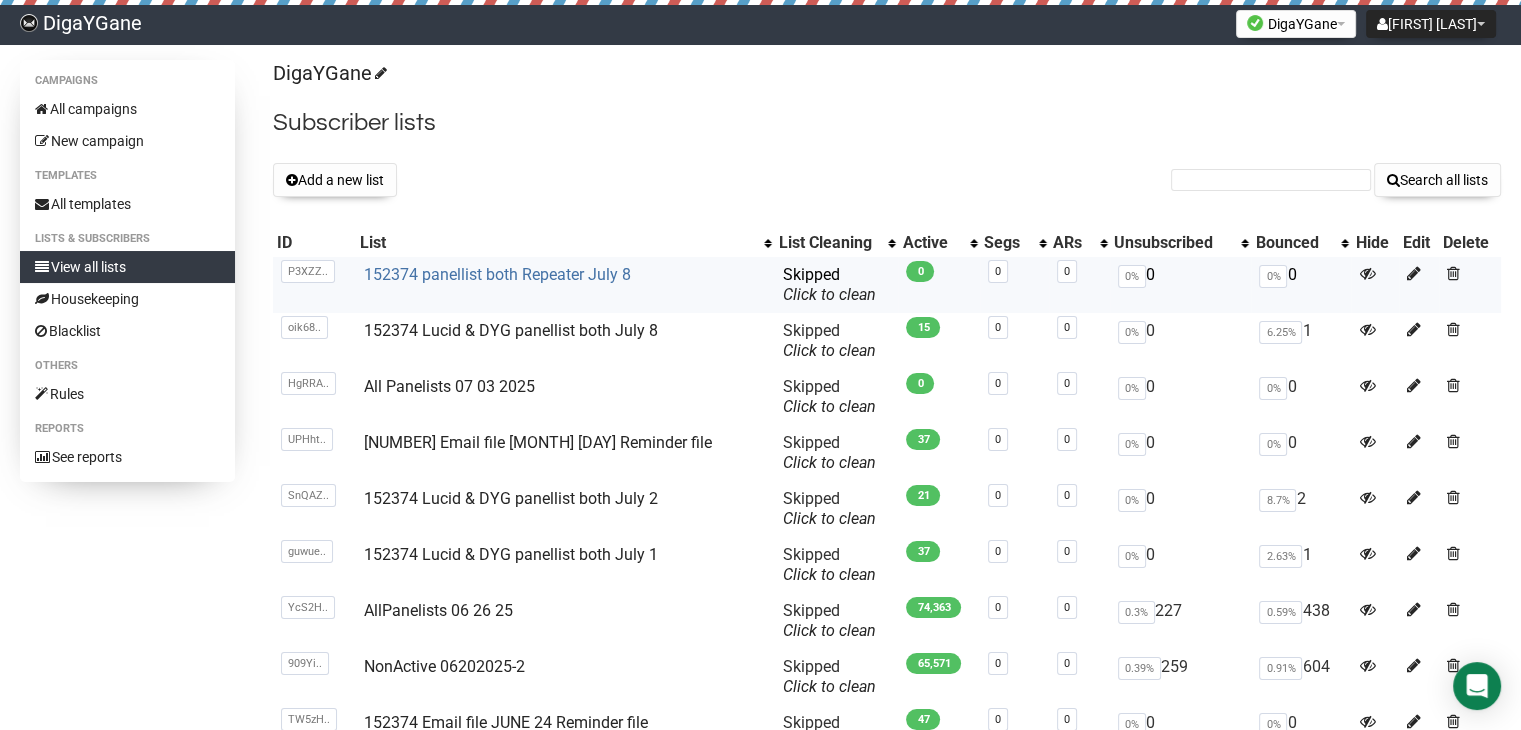 click on "152374 panellist both Repeater July 8" at bounding box center [497, 274] 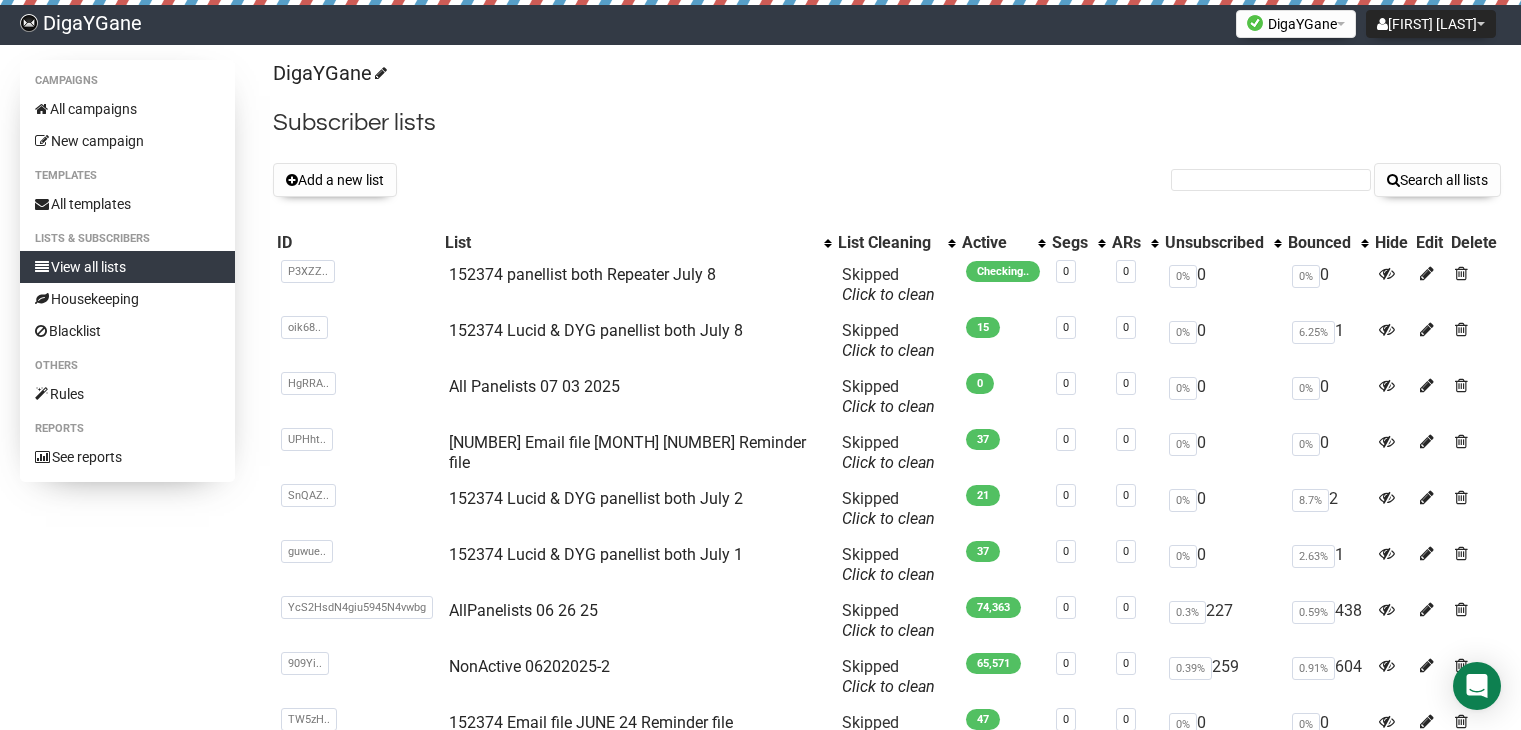 scroll, scrollTop: 0, scrollLeft: 0, axis: both 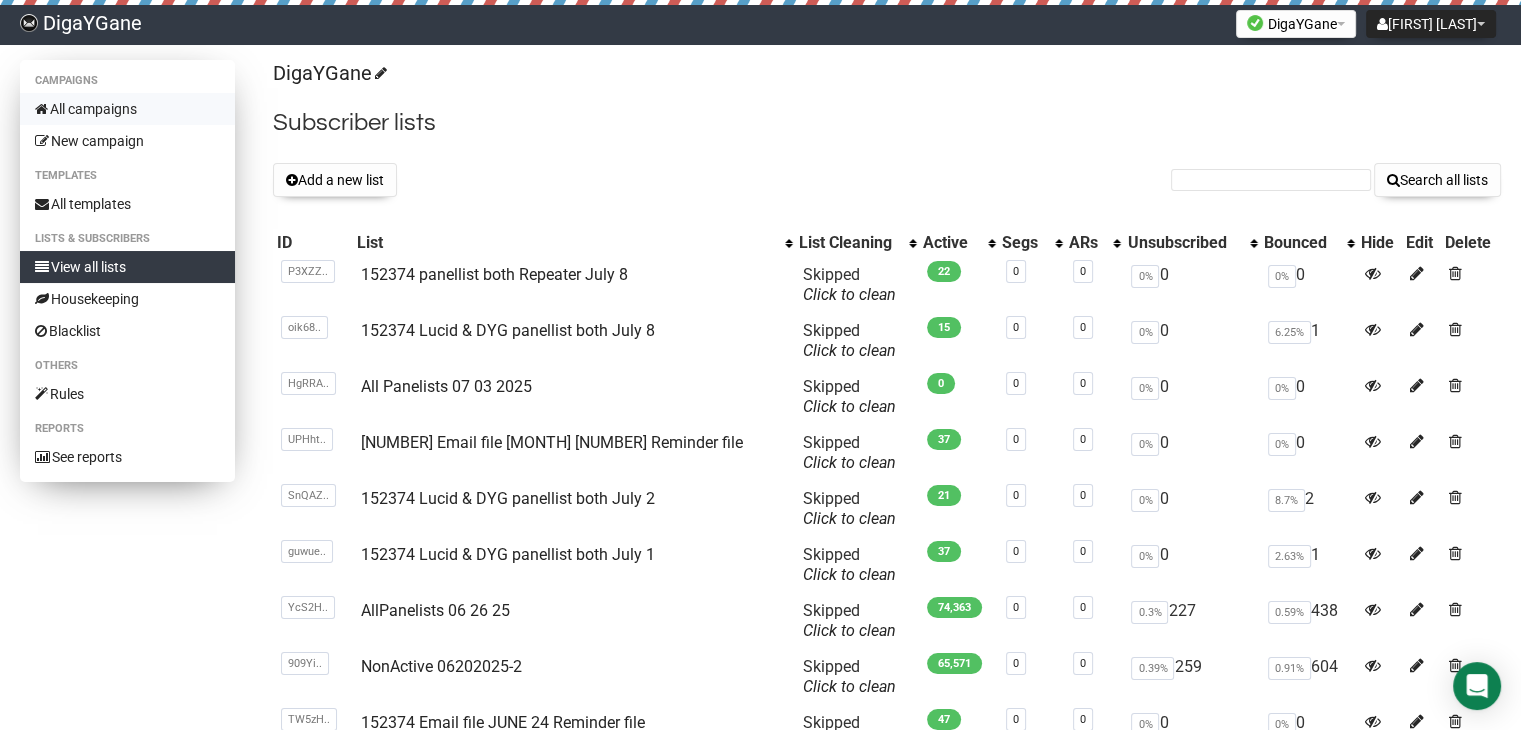click on "All campaigns" at bounding box center [127, 109] 